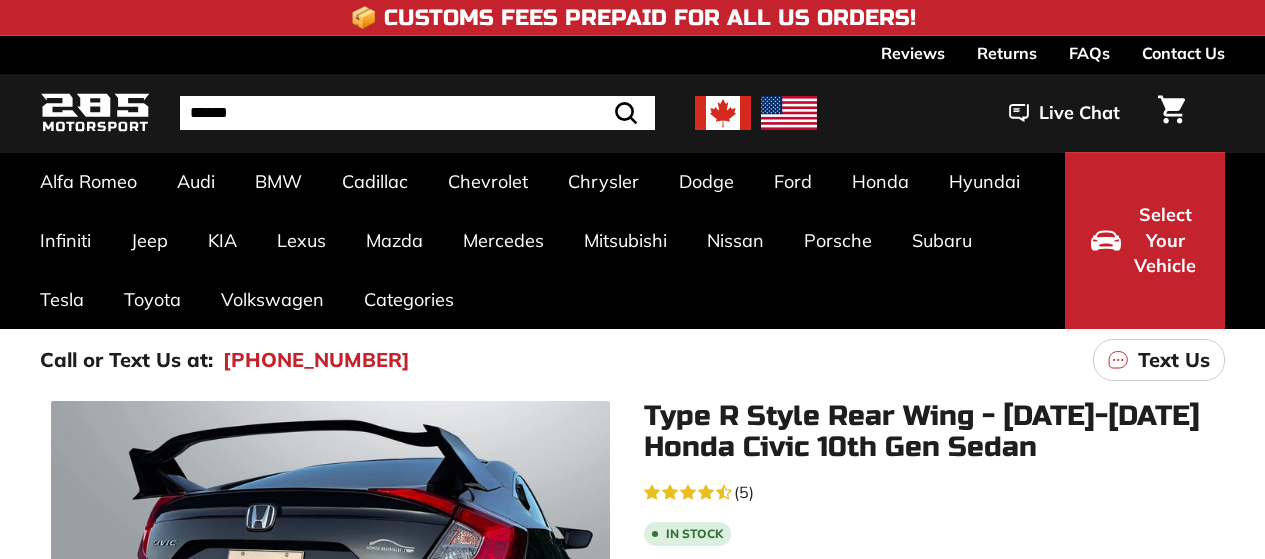 click at bounding box center [211, 1018] 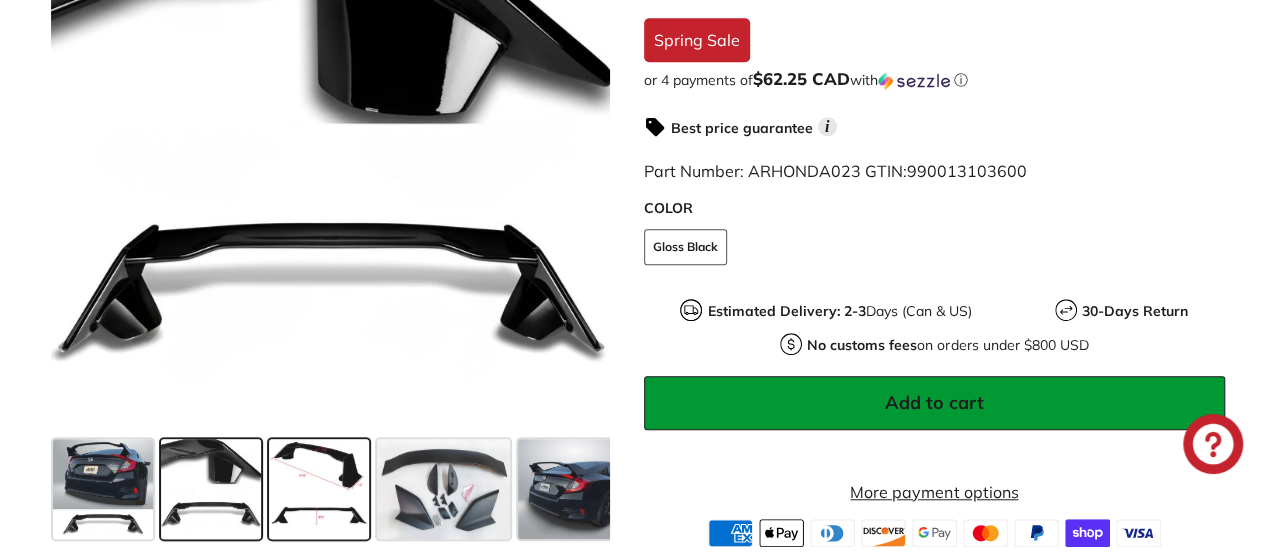 scroll, scrollTop: 600, scrollLeft: 0, axis: vertical 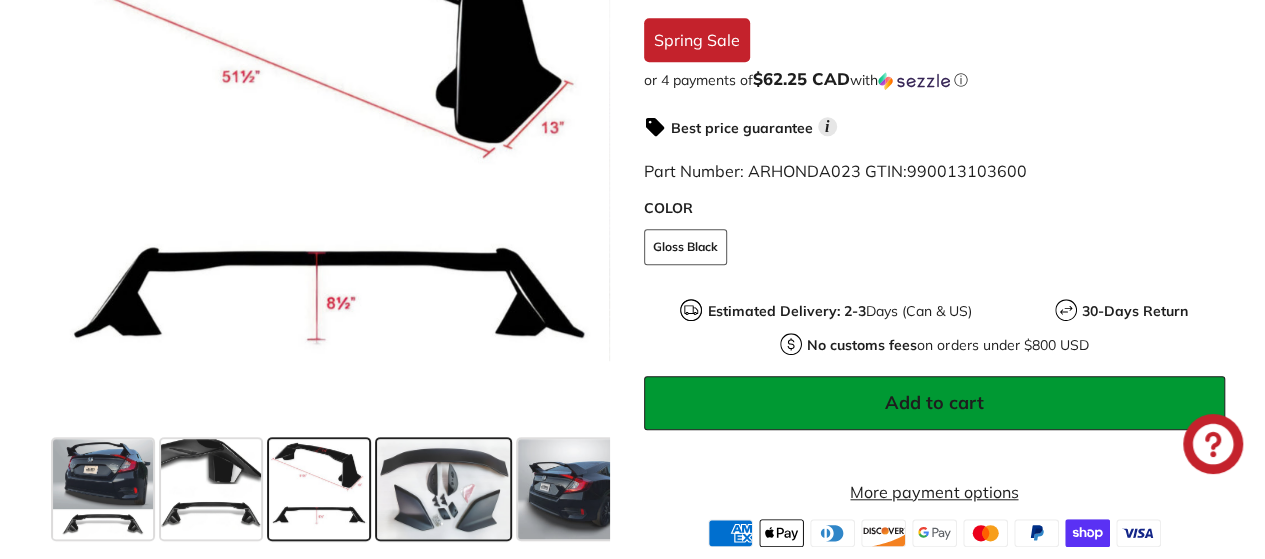 click at bounding box center [443, 489] 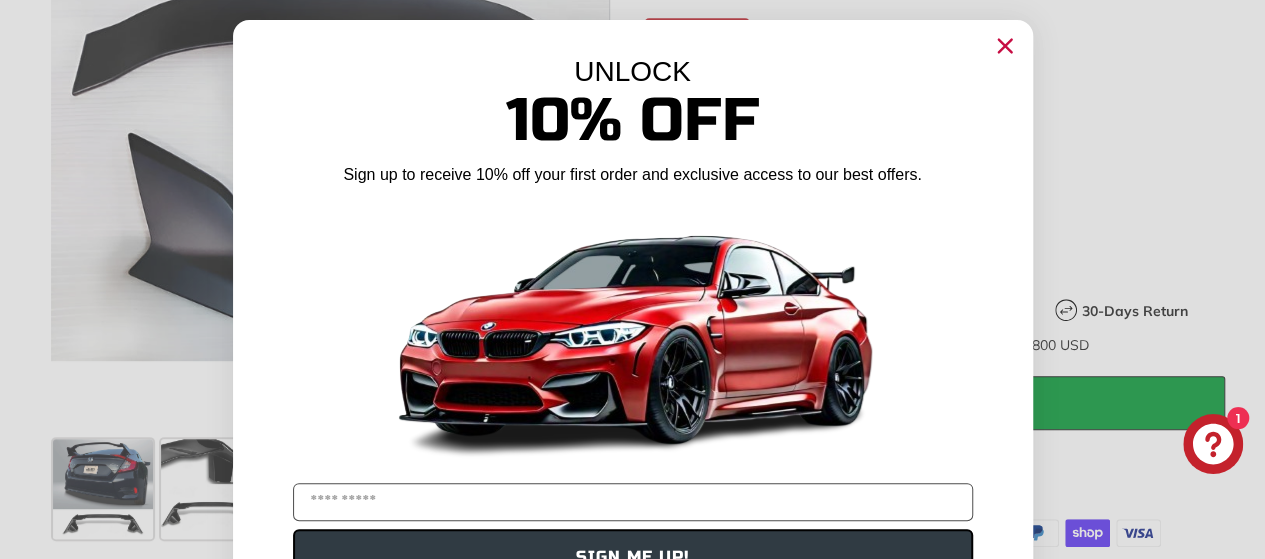 click 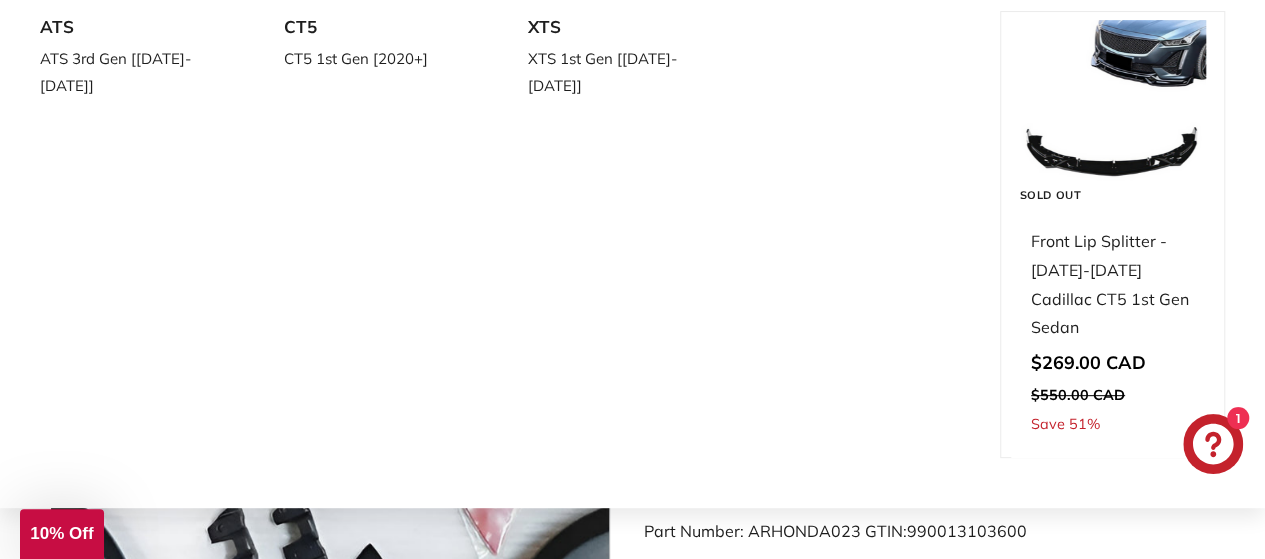scroll, scrollTop: 0, scrollLeft: 0, axis: both 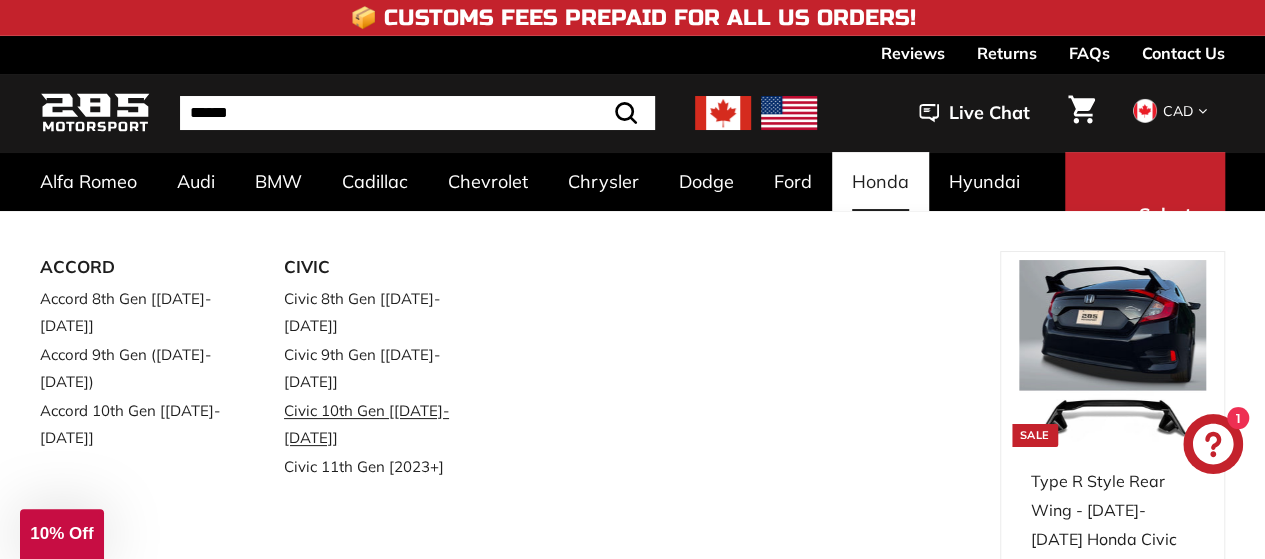 click on "Civic 10th Gen [[DATE]-[DATE]]" at bounding box center (378, 424) 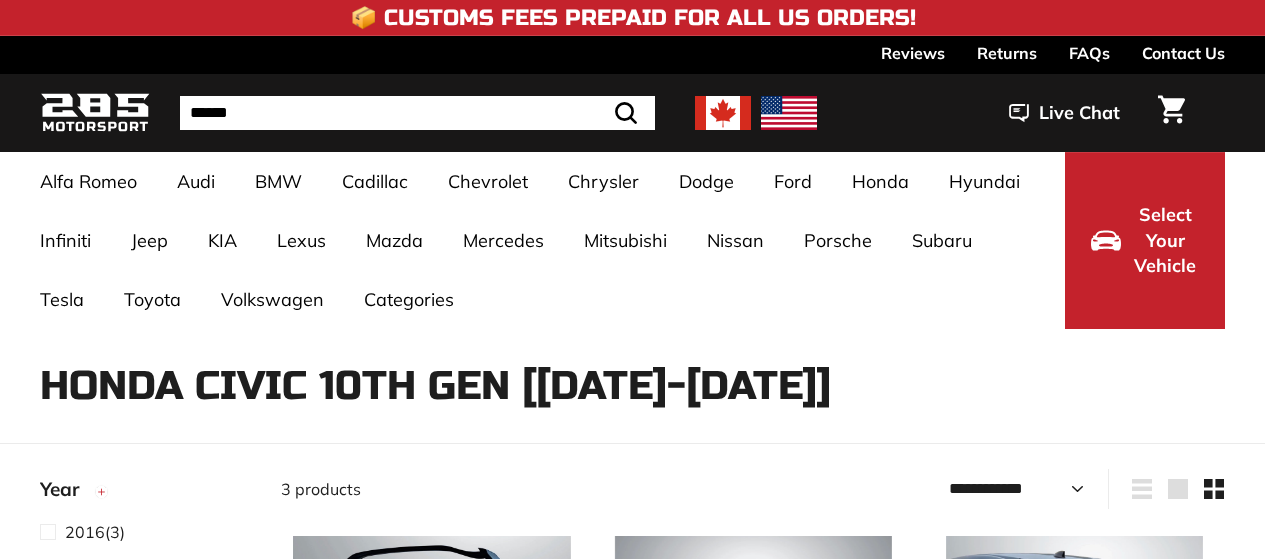 select on "**********" 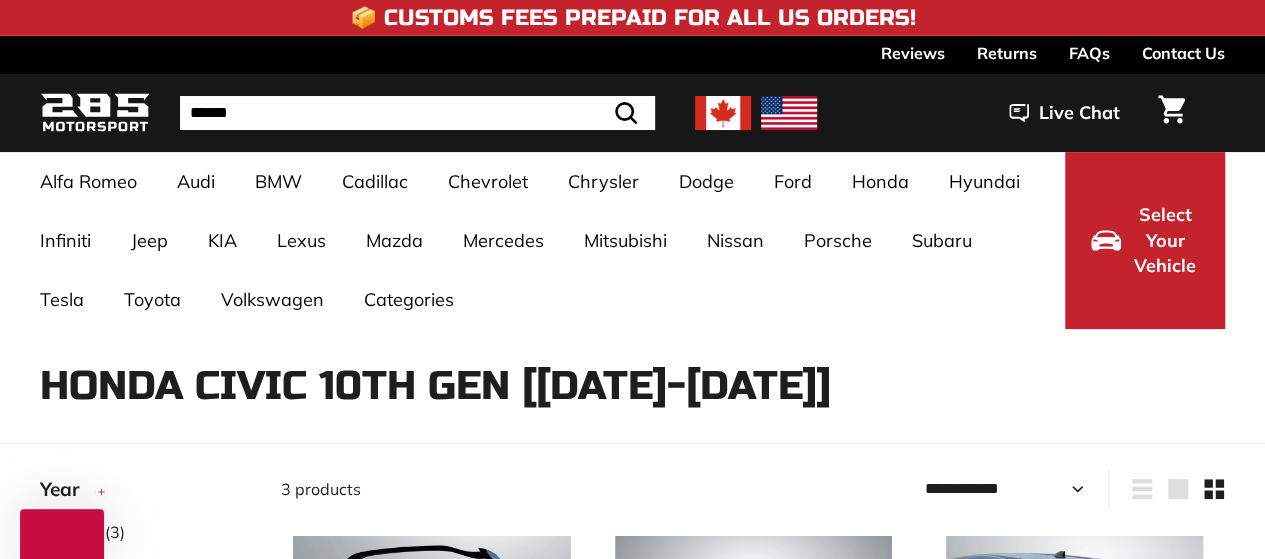 scroll, scrollTop: 0, scrollLeft: 0, axis: both 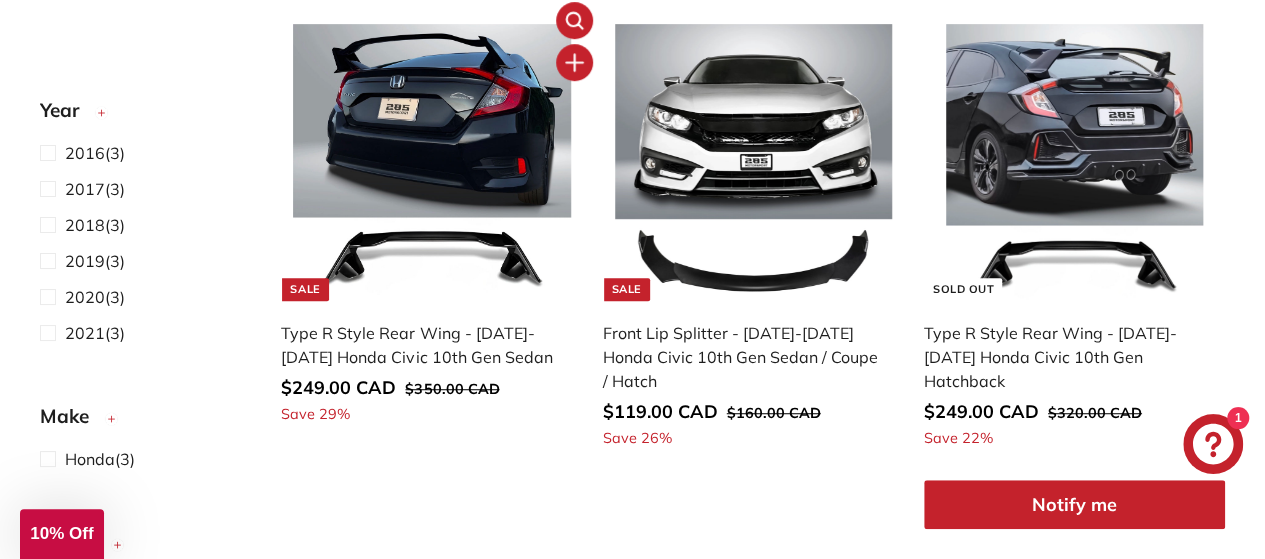 click on "Sale
Type R Style Rear Wing - 2016-2021 Honda Civic 10th Gen Sedan
Sale price $249.00 CAD
$249.00 CAD
Regular price
$350.00 CAD
$350.00 CAD
Save 29%" at bounding box center [431, 229] 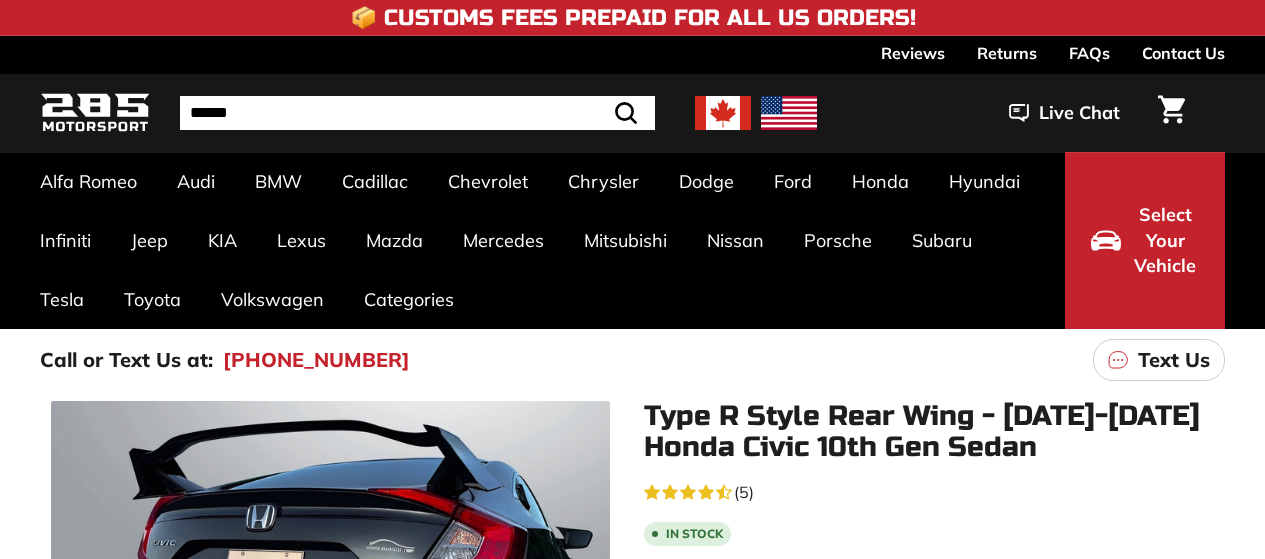 scroll, scrollTop: 0, scrollLeft: 0, axis: both 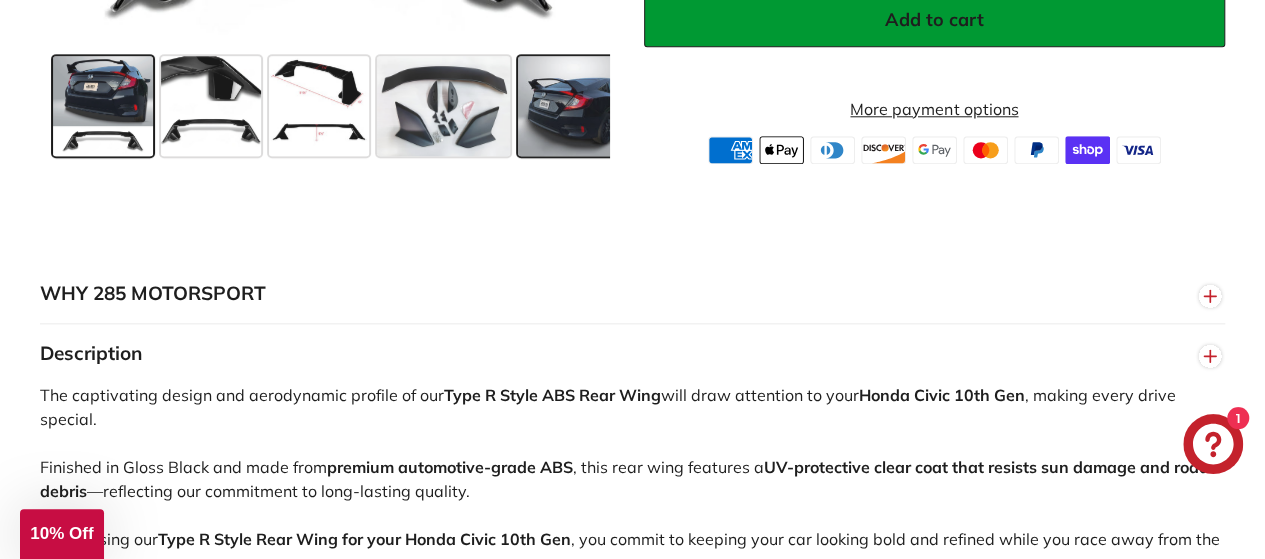 click at bounding box center (568, 106) 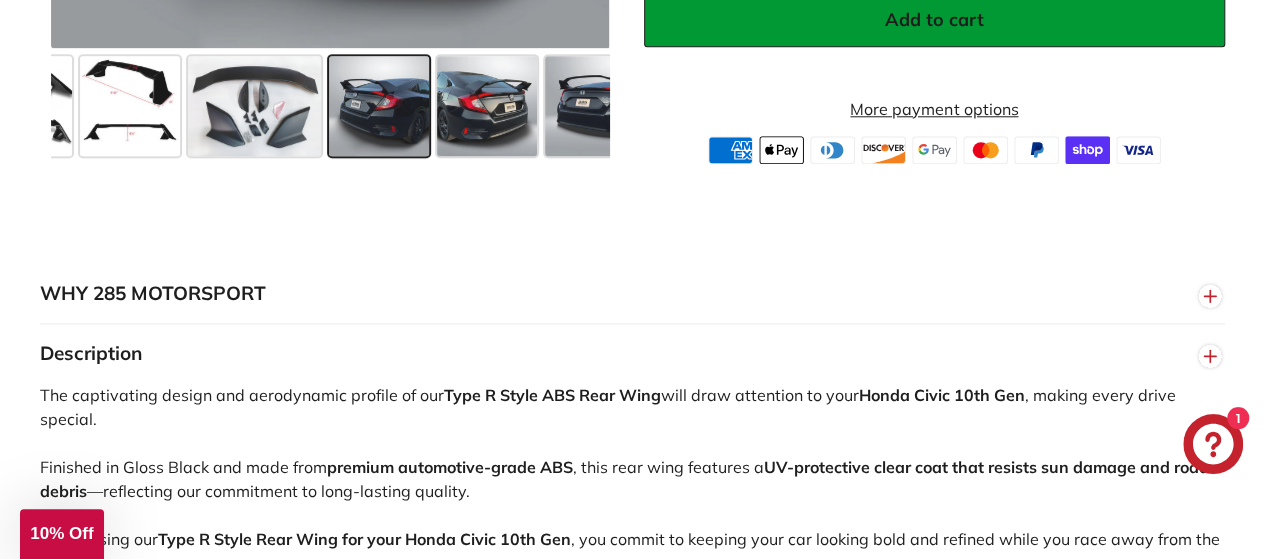 scroll, scrollTop: 0, scrollLeft: 237, axis: horizontal 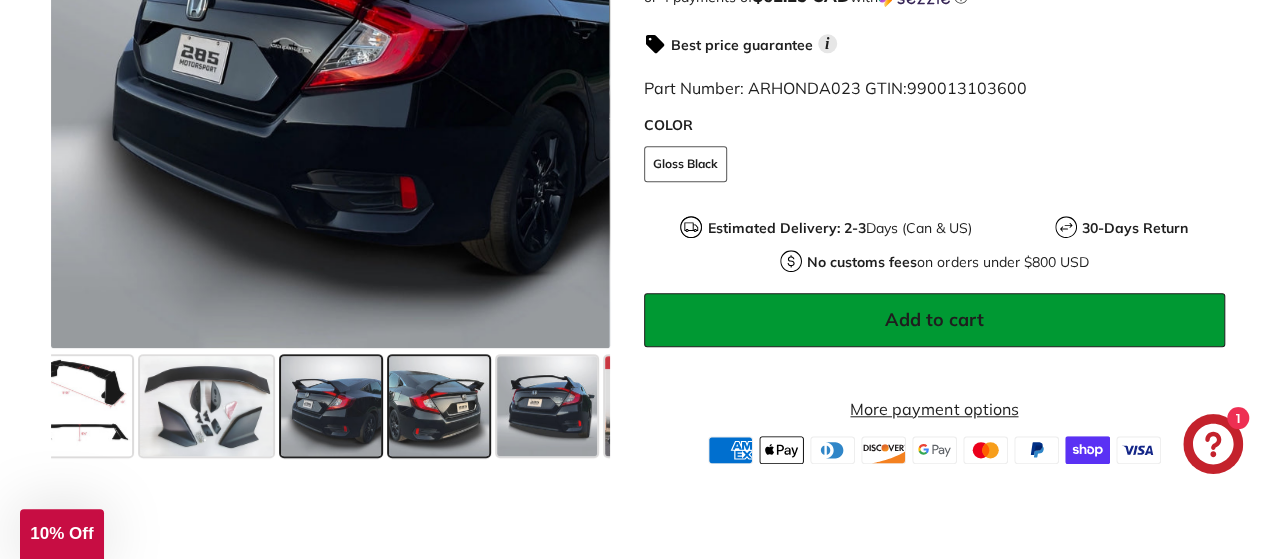 click at bounding box center [439, 406] 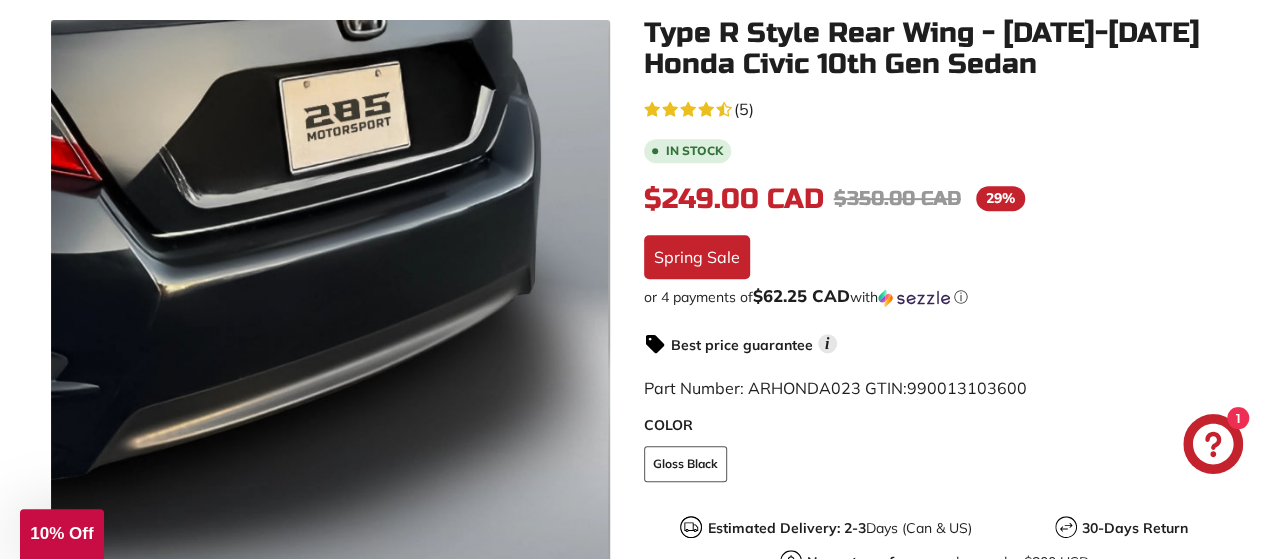 scroll, scrollTop: 683, scrollLeft: 0, axis: vertical 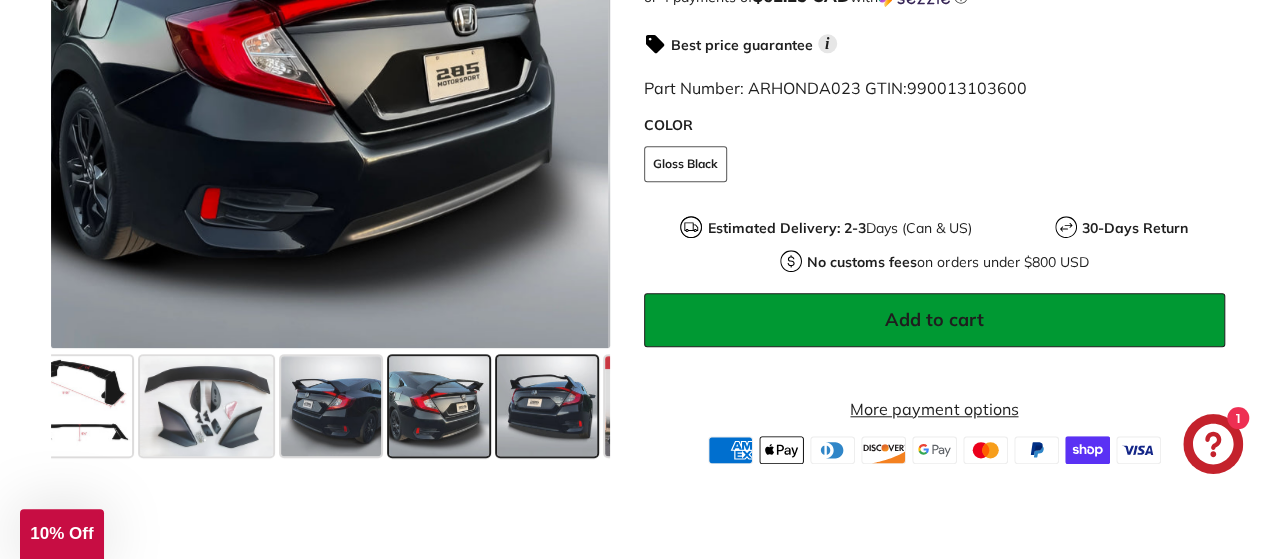 click at bounding box center (547, 406) 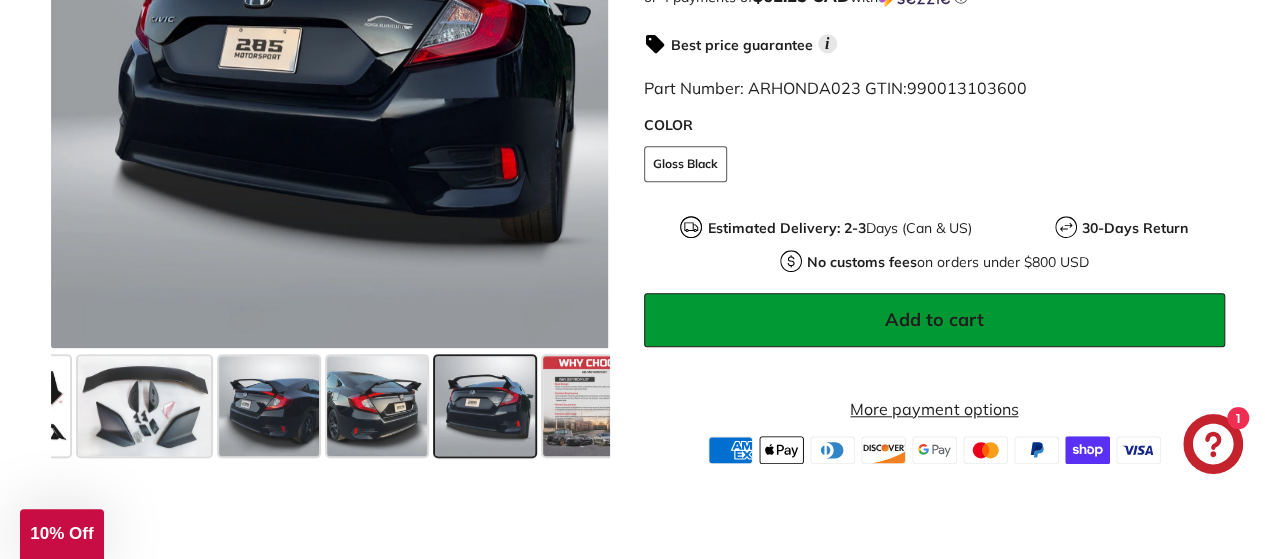 scroll, scrollTop: 0, scrollLeft: 335, axis: horizontal 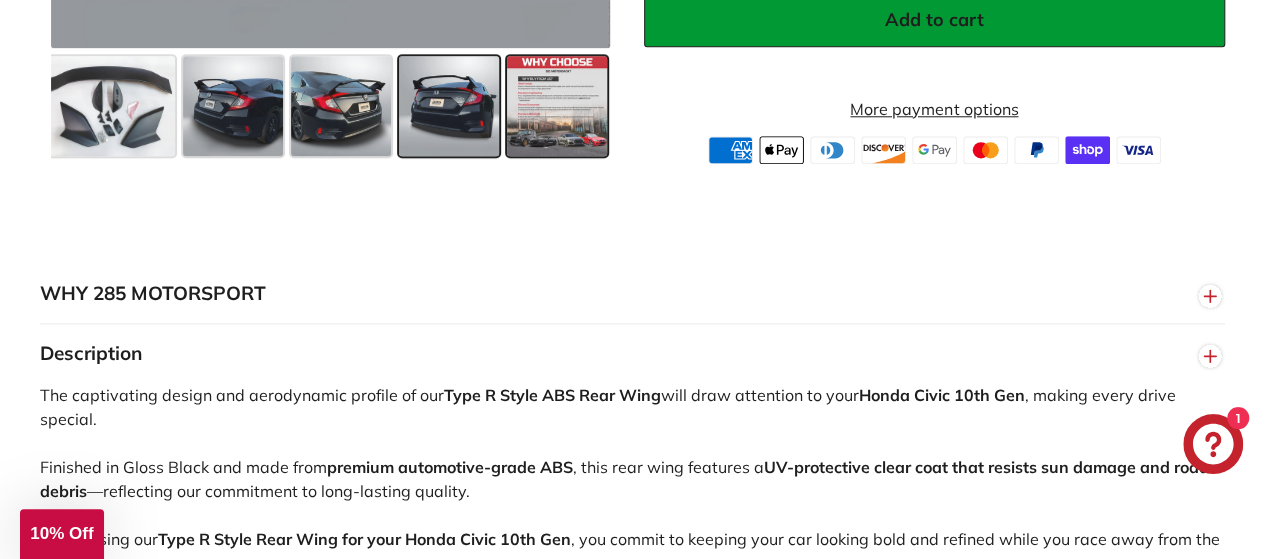 click at bounding box center (557, 106) 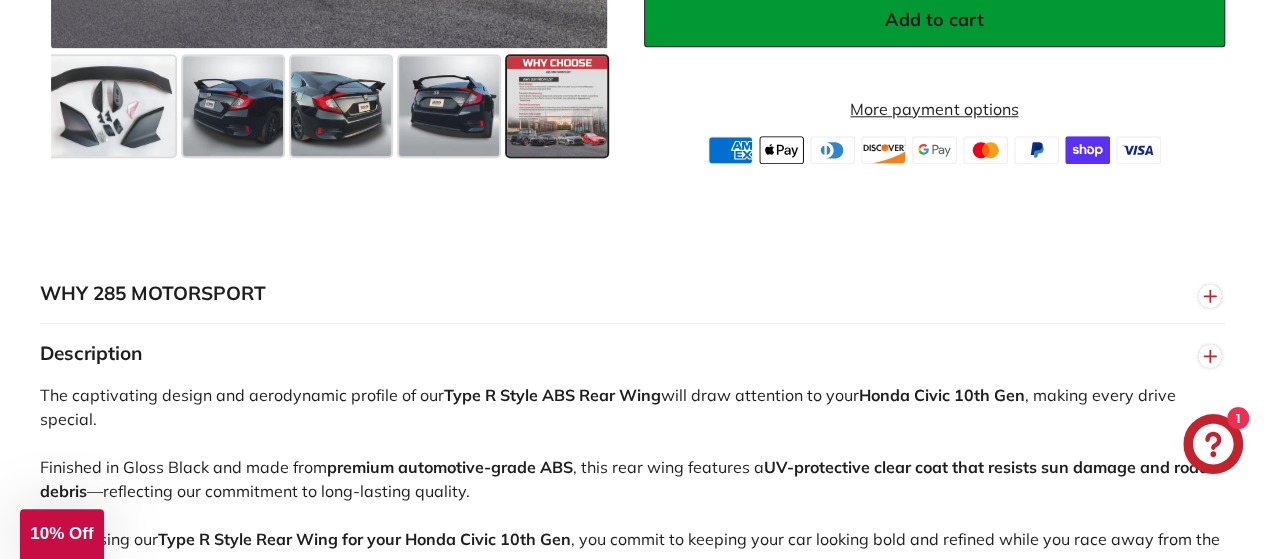 scroll, scrollTop: 683, scrollLeft: 0, axis: vertical 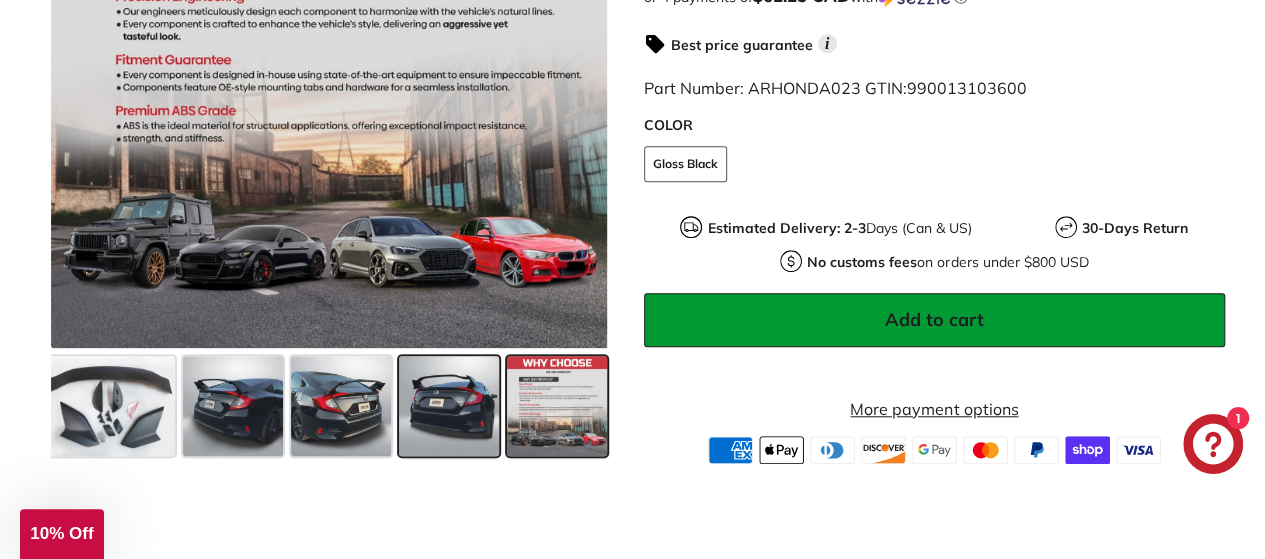 click at bounding box center [449, 406] 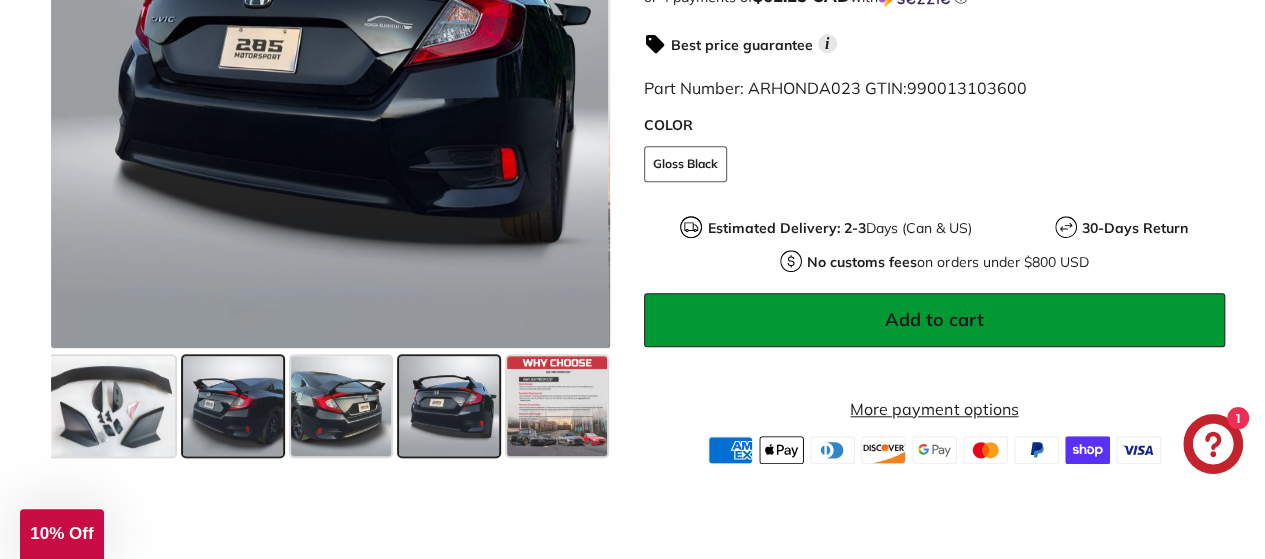 drag, startPoint x: 344, startPoint y: 438, endPoint x: 247, endPoint y: 437, distance: 97.00516 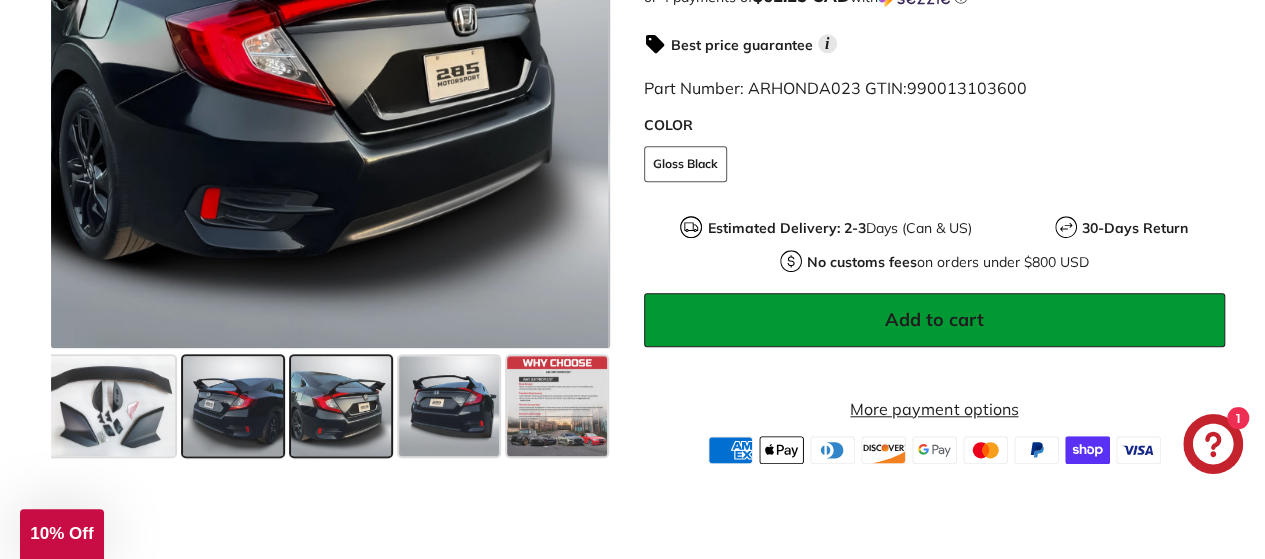 click at bounding box center (233, 406) 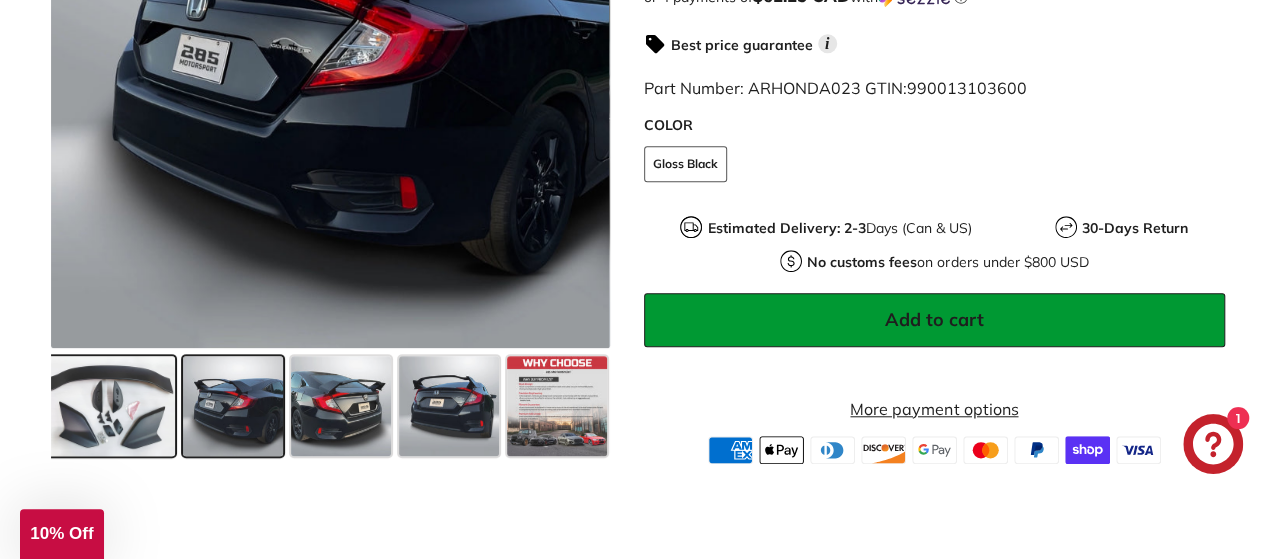 click at bounding box center (108, 406) 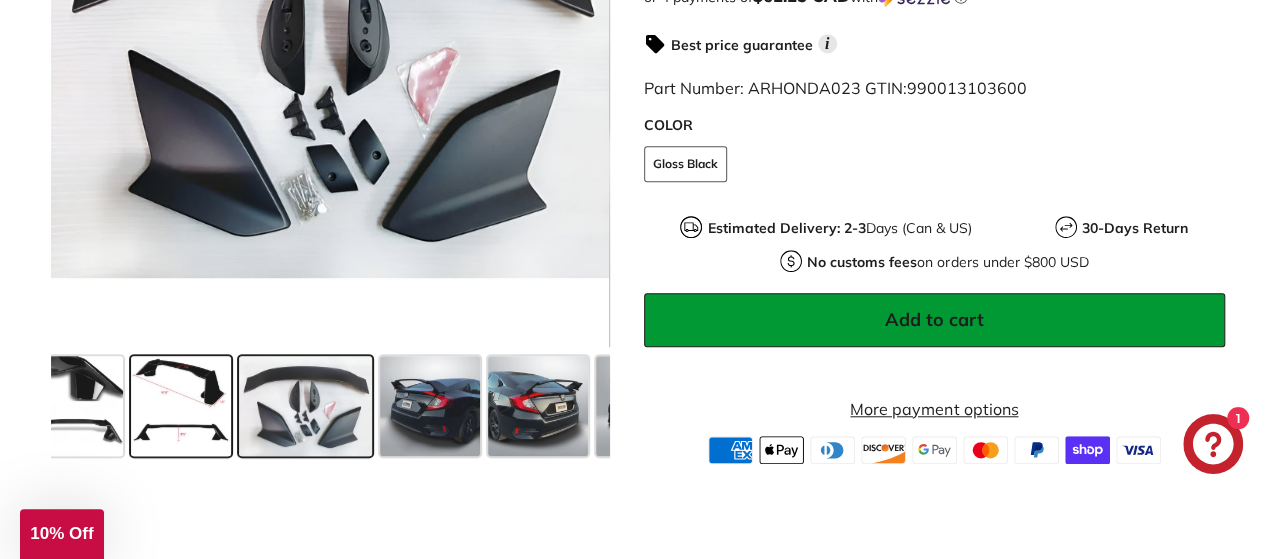 scroll, scrollTop: 0, scrollLeft: 113, axis: horizontal 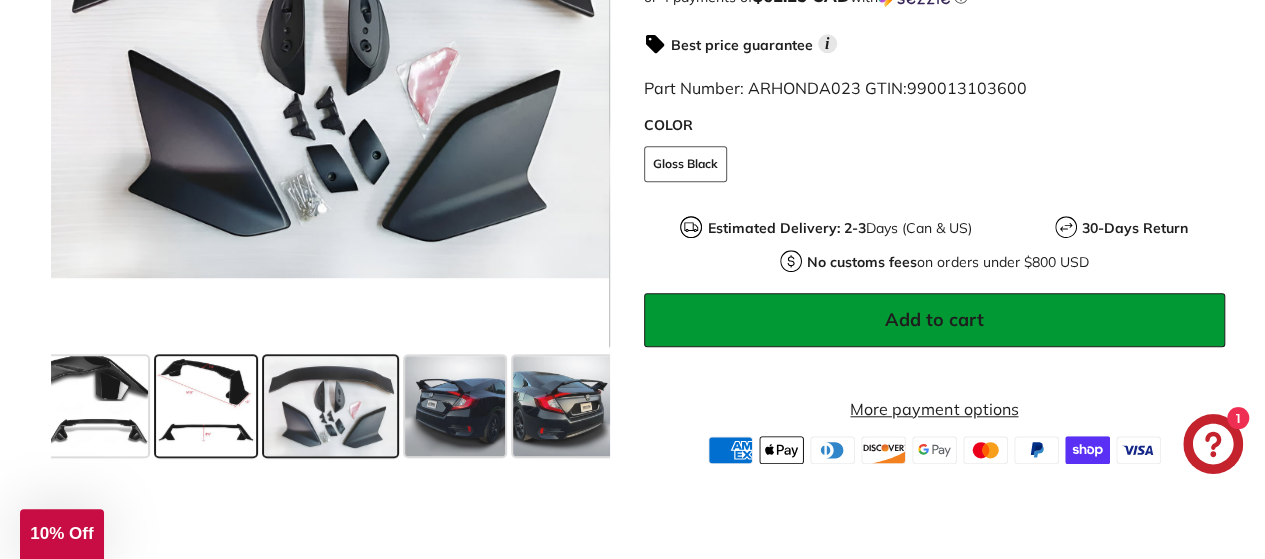 click at bounding box center [206, 406] 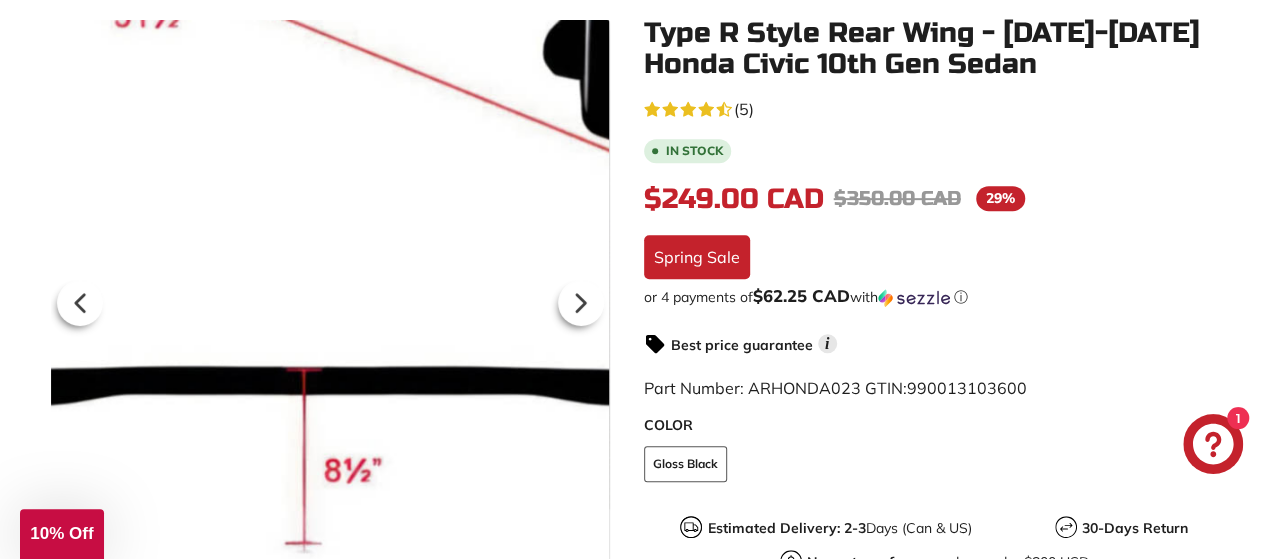 scroll, scrollTop: 683, scrollLeft: 0, axis: vertical 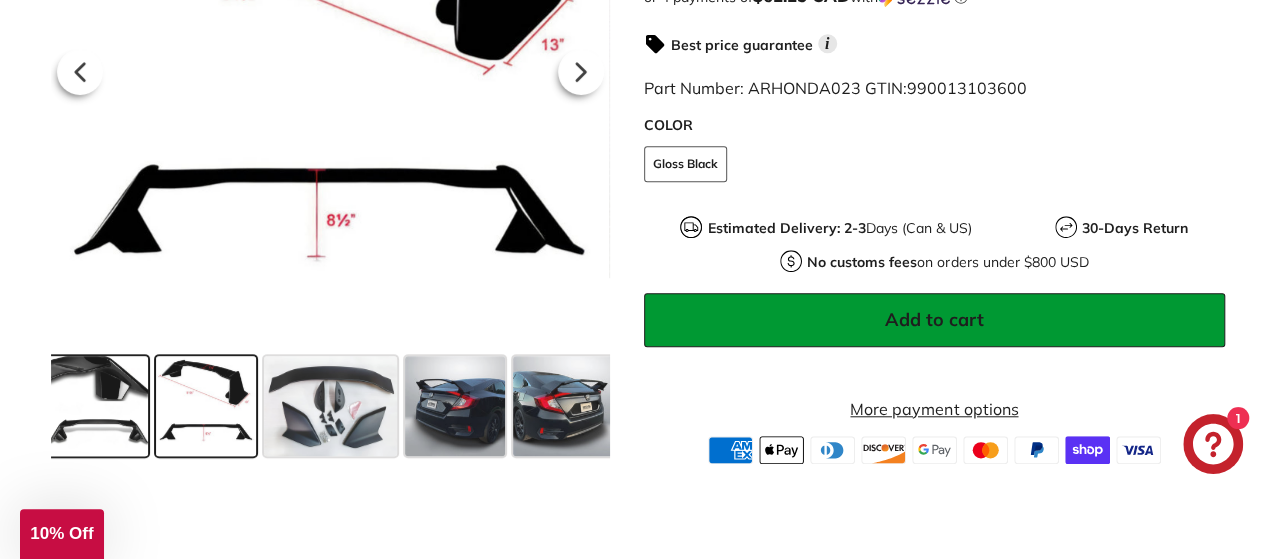 click at bounding box center [98, 406] 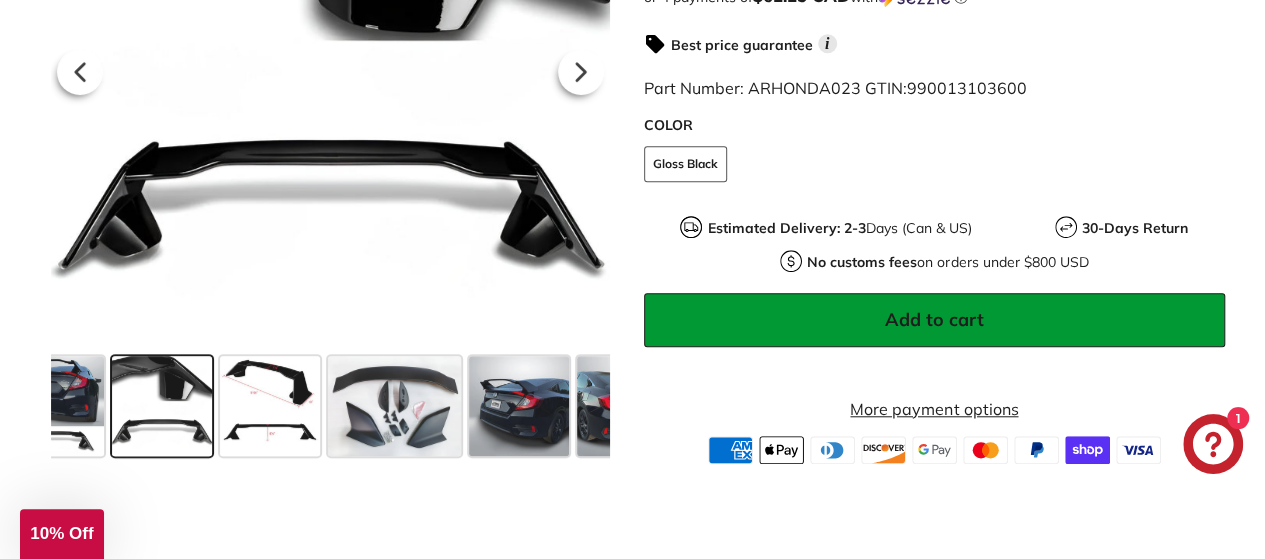 scroll, scrollTop: 0, scrollLeft: 0, axis: both 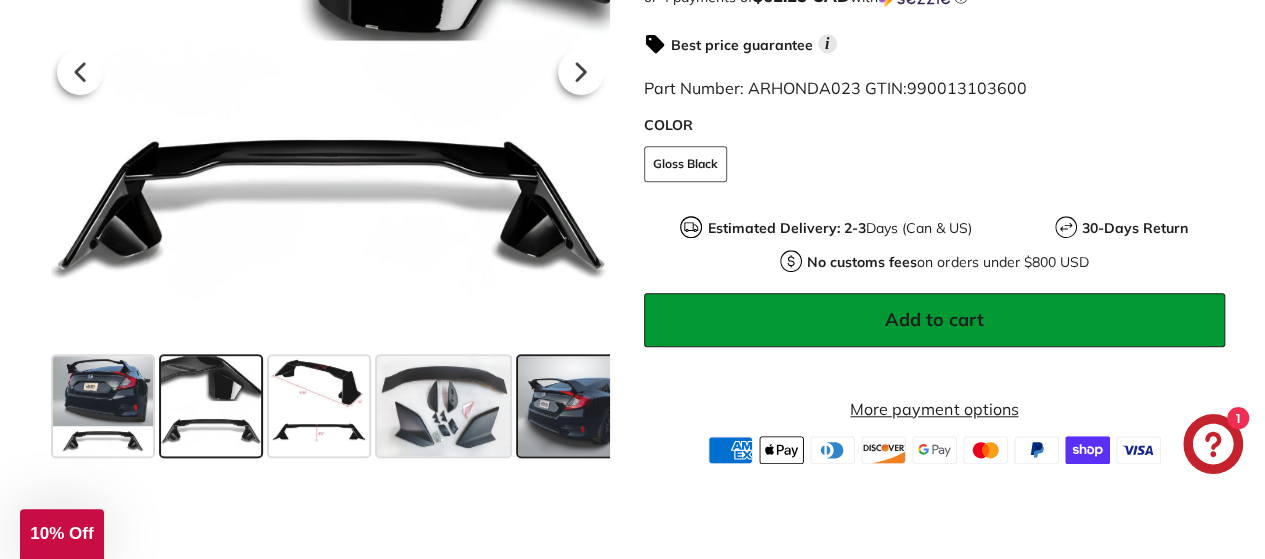 click at bounding box center (568, 406) 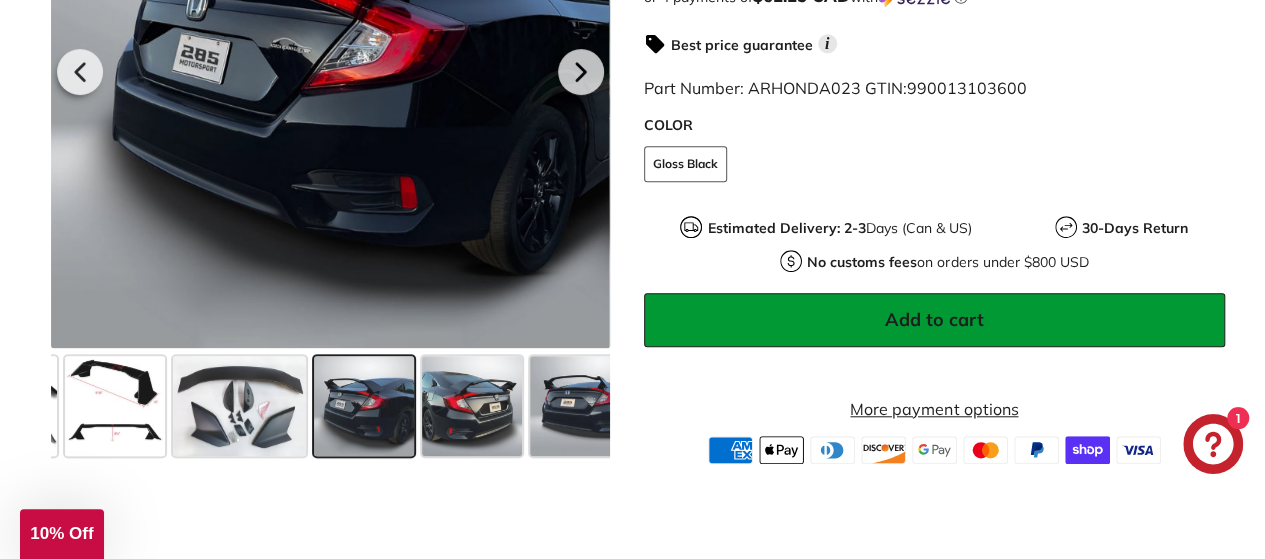 scroll, scrollTop: 0, scrollLeft: 237, axis: horizontal 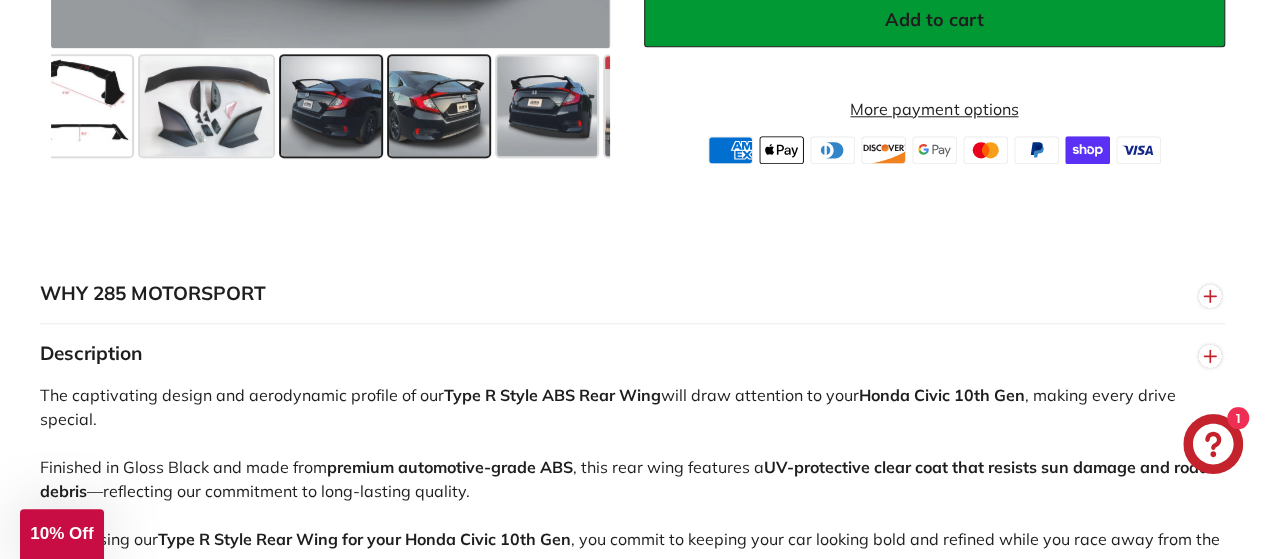 click at bounding box center (439, 106) 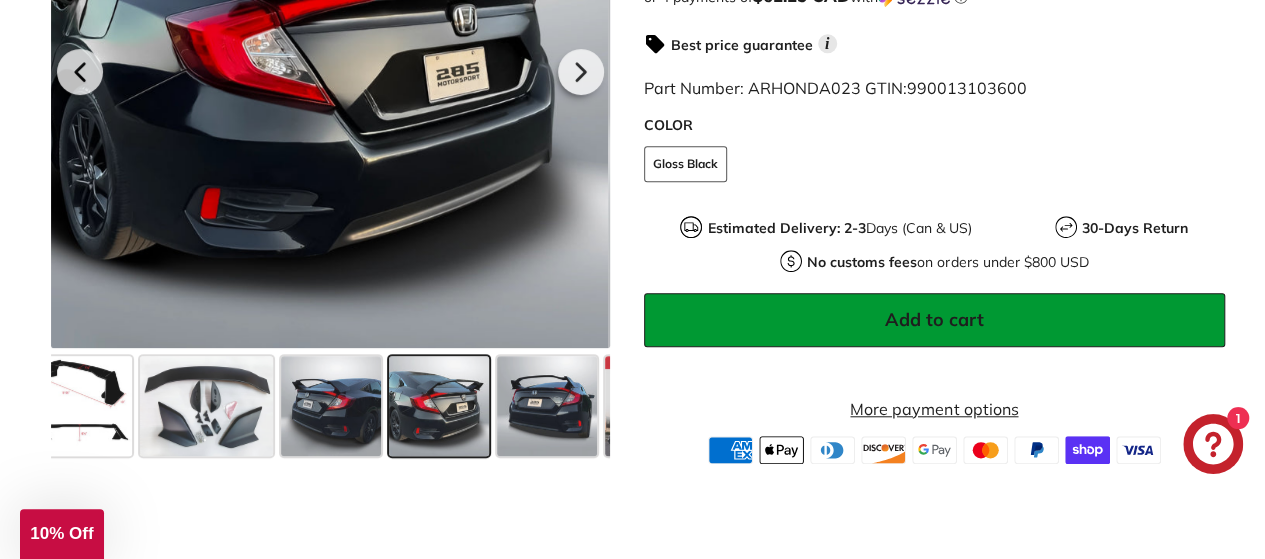 scroll, scrollTop: 83, scrollLeft: 0, axis: vertical 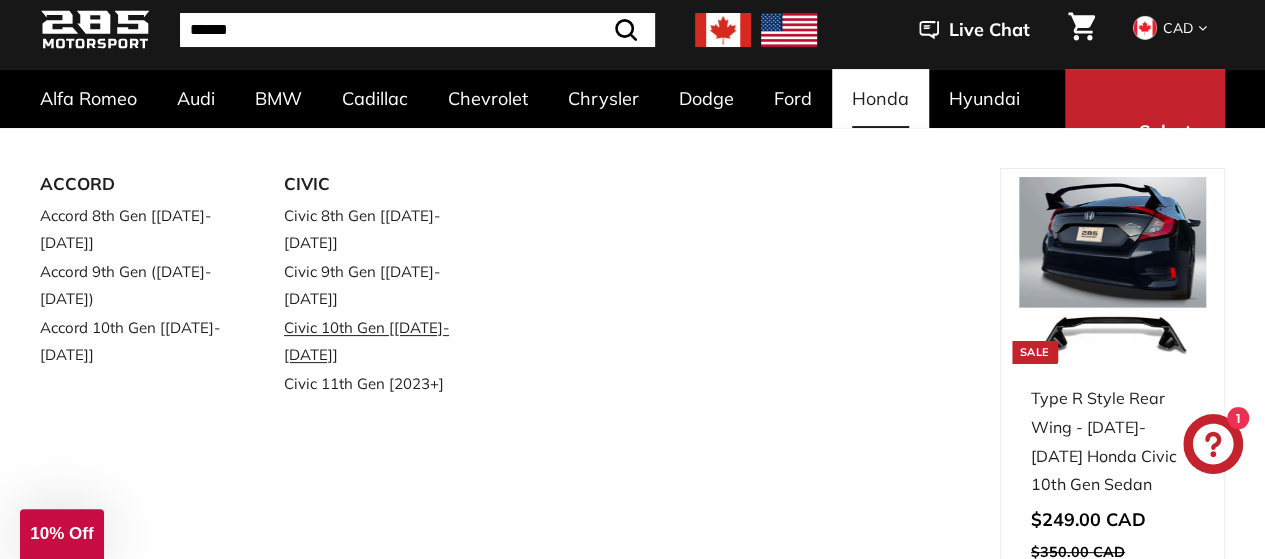 click on "Civic 10th Gen [[DATE]-[DATE]]" at bounding box center [378, 341] 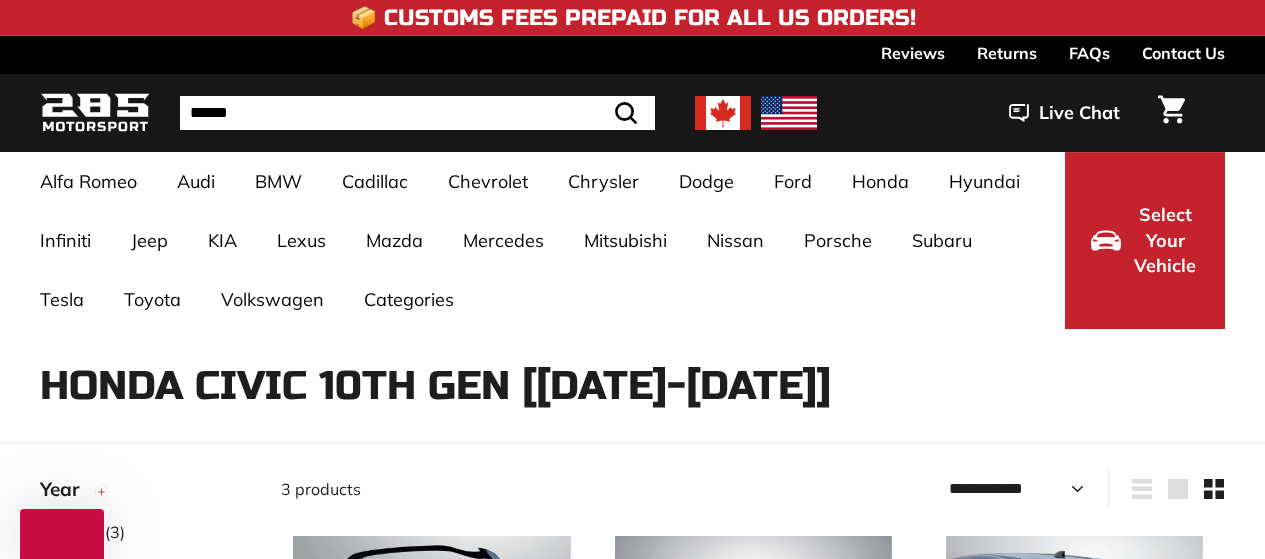 select on "**********" 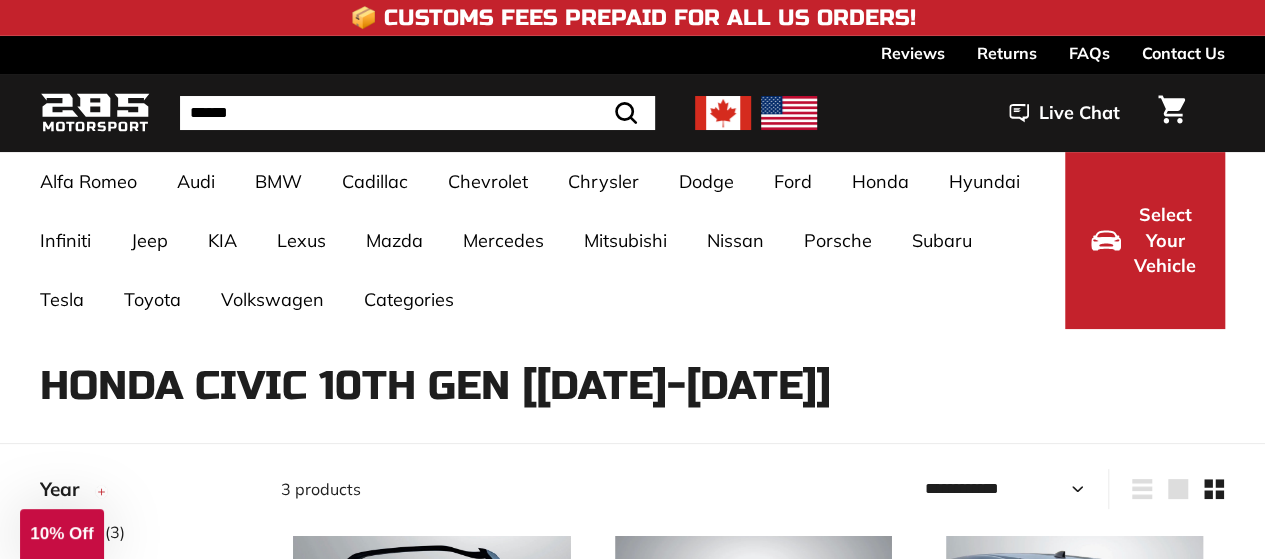 scroll, scrollTop: 0, scrollLeft: 0, axis: both 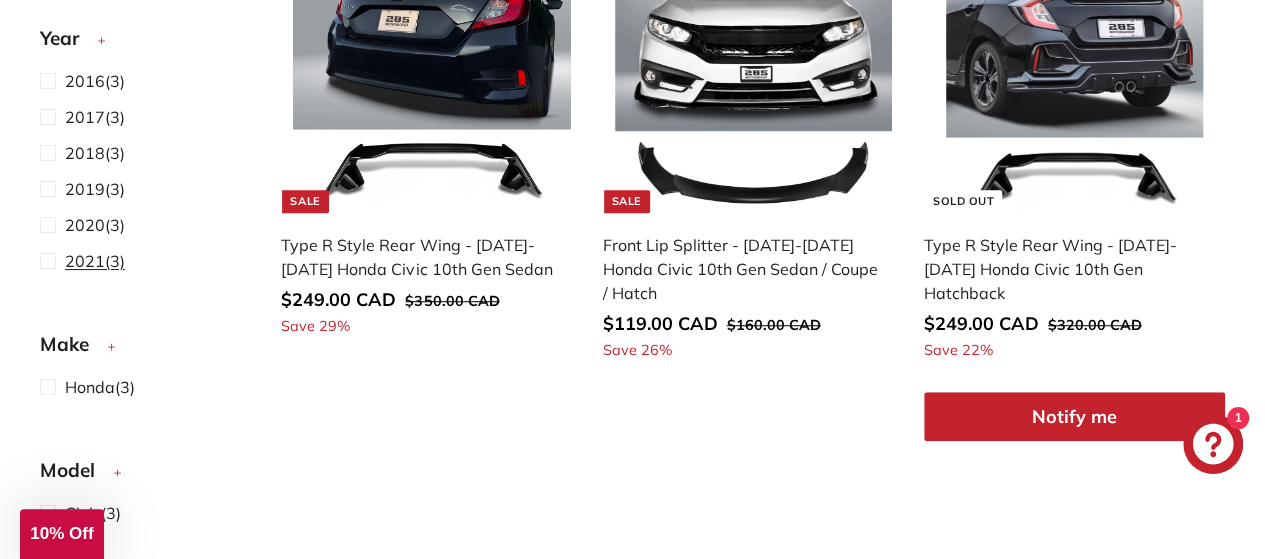 click on "2021" at bounding box center [85, 261] 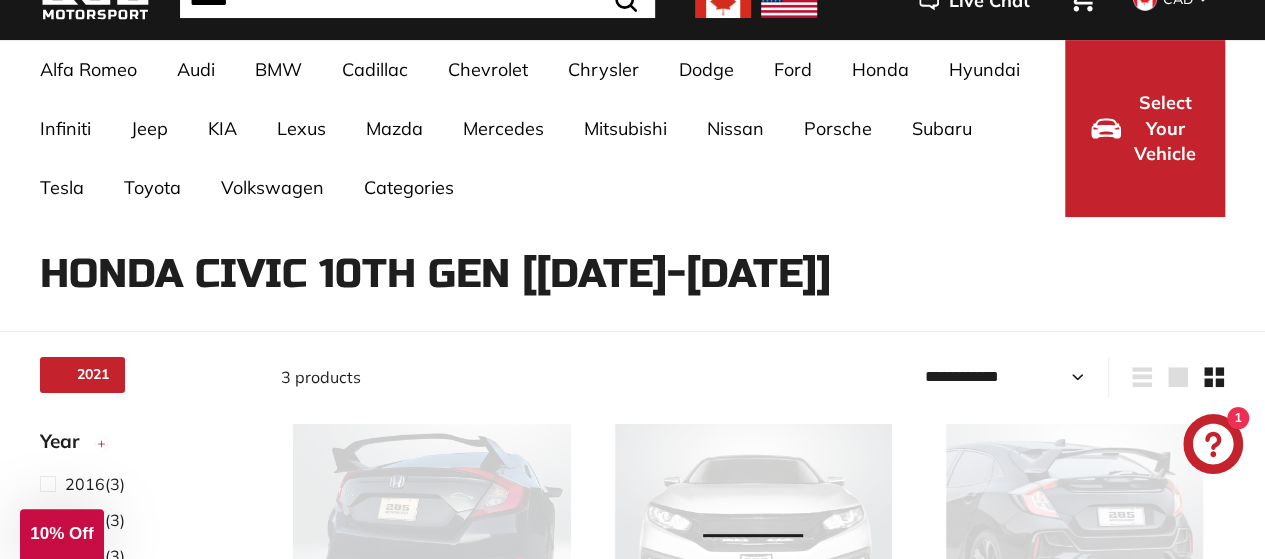 select on "**********" 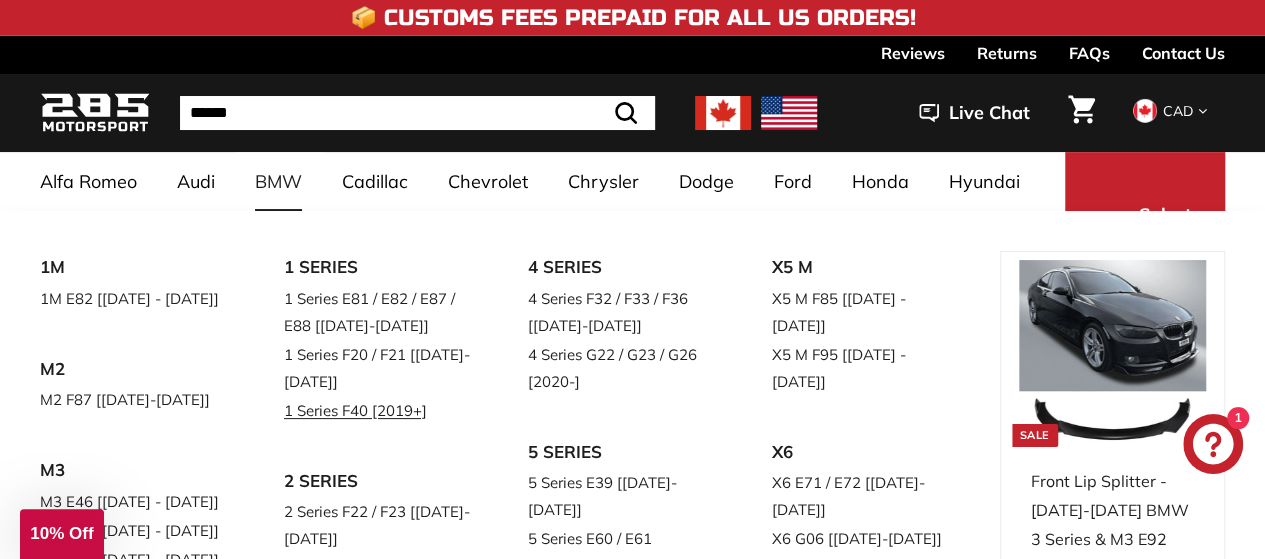 scroll, scrollTop: 300, scrollLeft: 0, axis: vertical 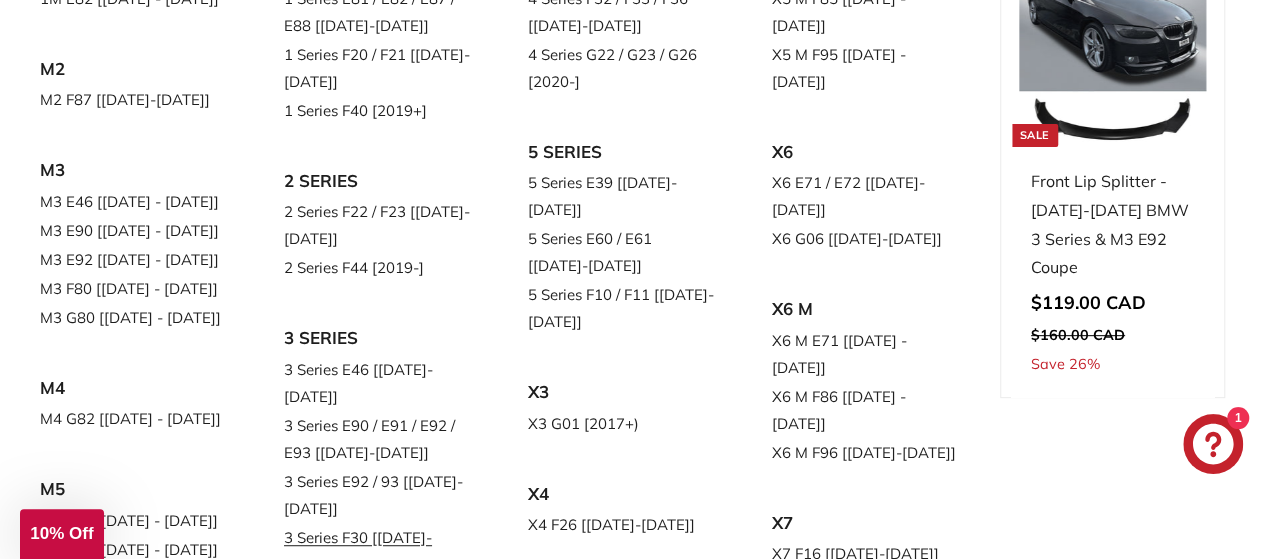 click on "3 Series F30 [[DATE]-[DATE]]" at bounding box center (378, 551) 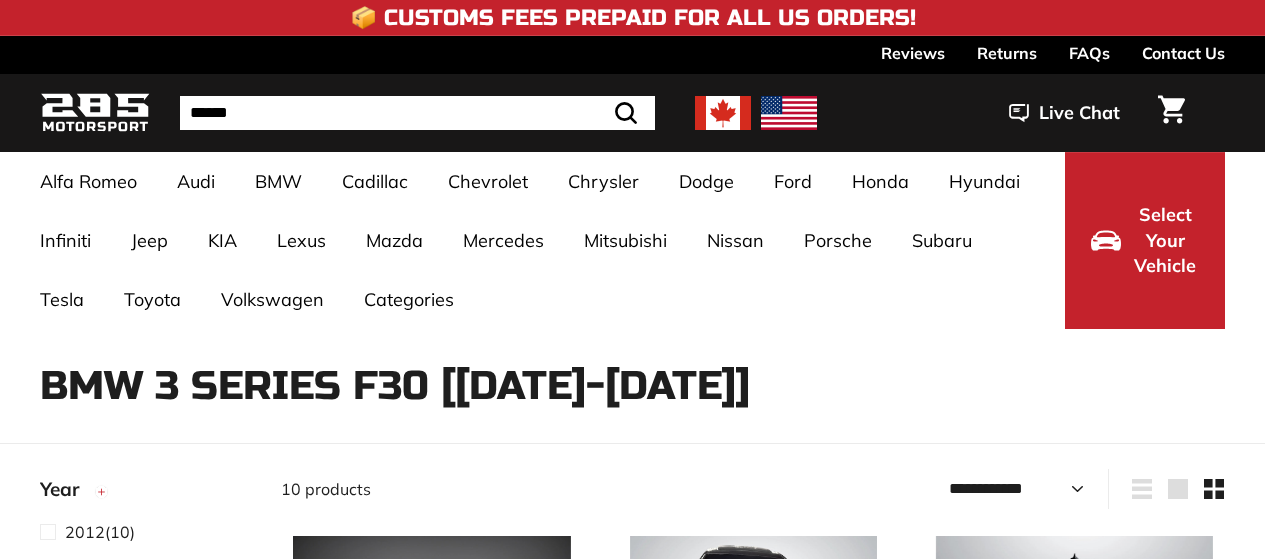 select on "**********" 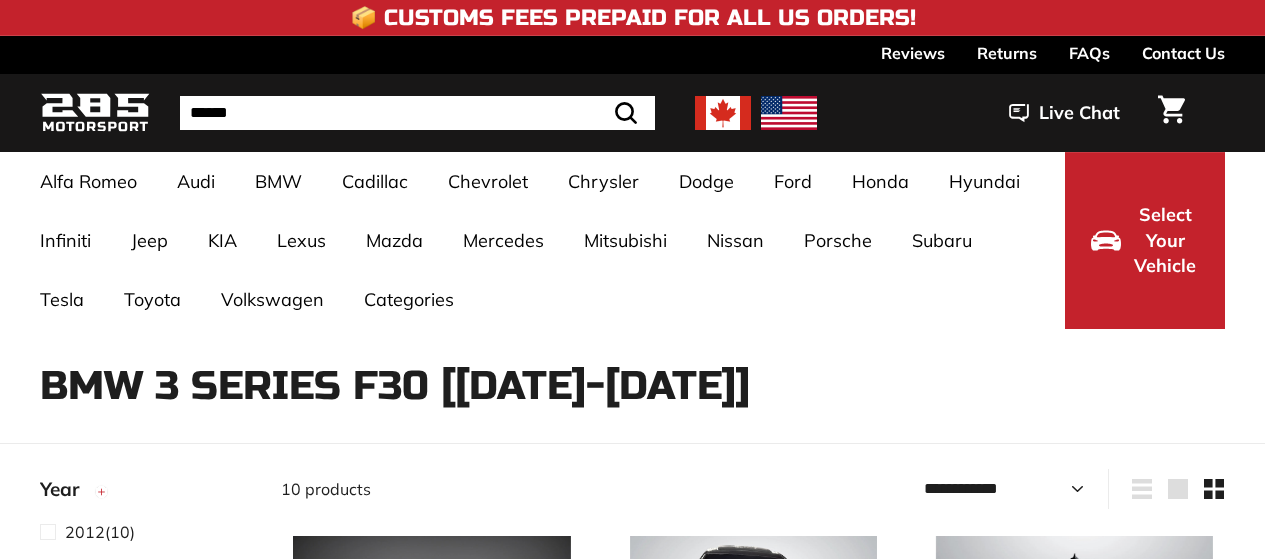 scroll, scrollTop: 0, scrollLeft: 0, axis: both 